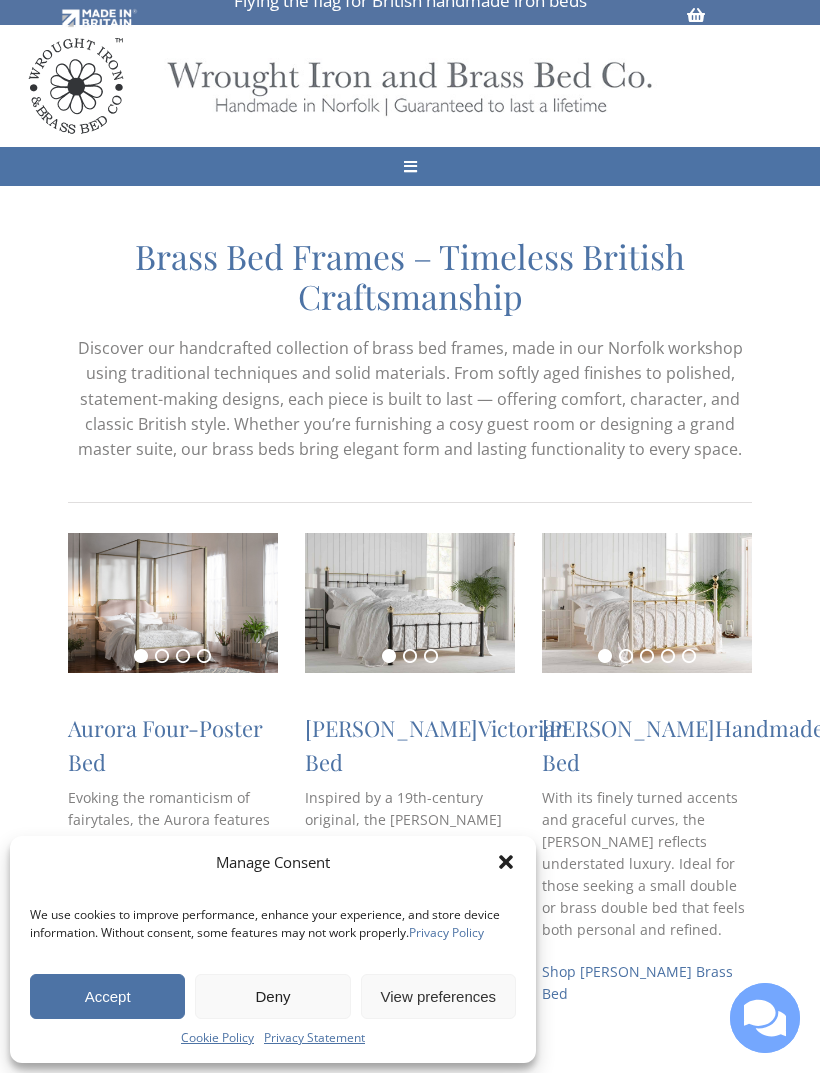 scroll, scrollTop: 25, scrollLeft: 0, axis: vertical 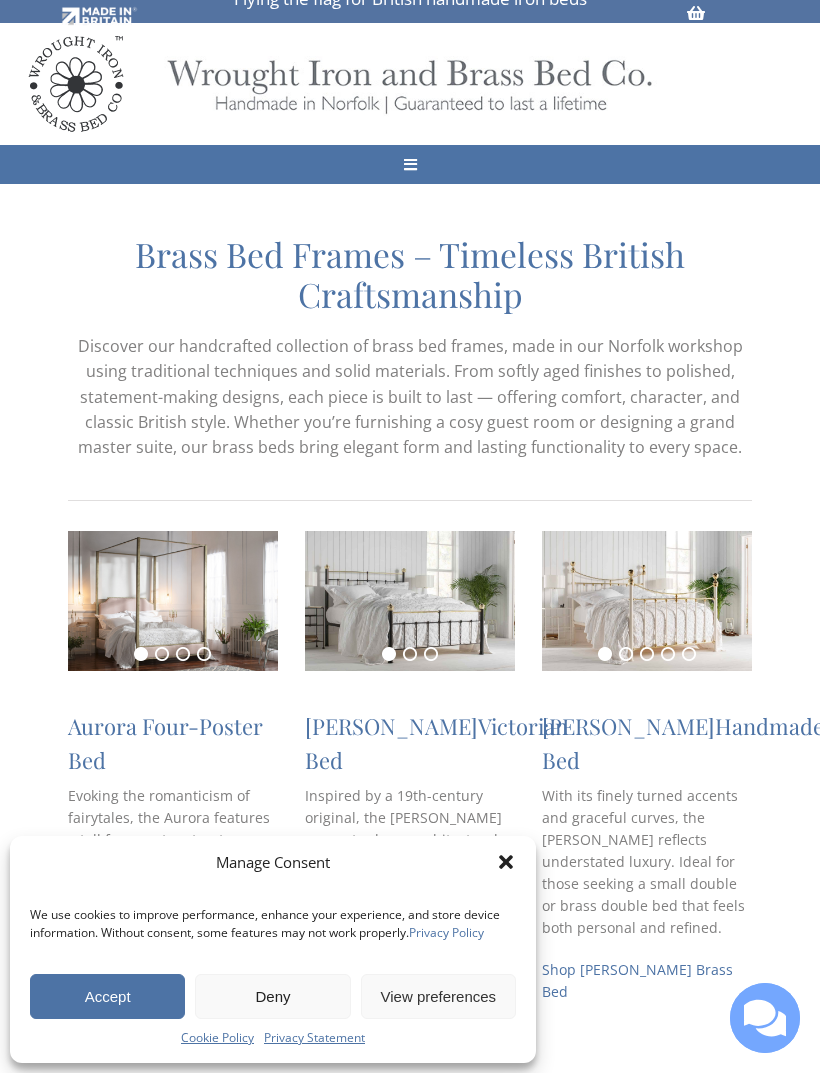 click 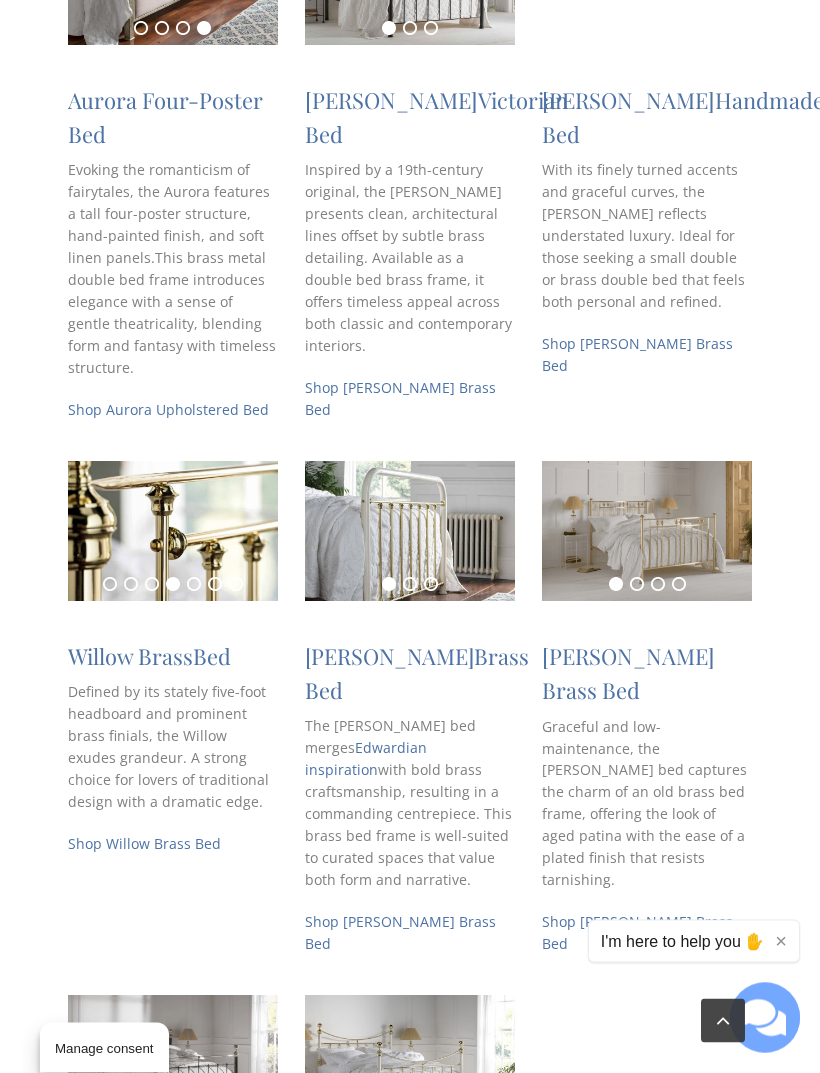 scroll, scrollTop: 651, scrollLeft: 0, axis: vertical 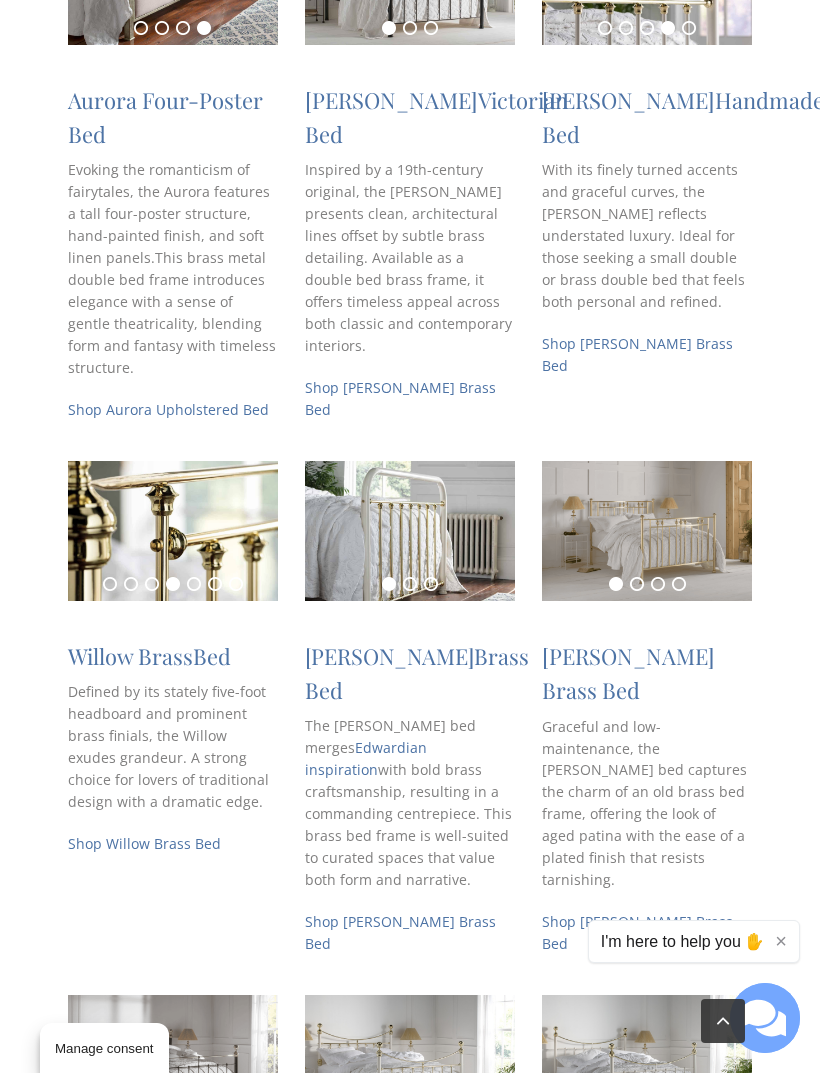 click at bounding box center [410, 531] 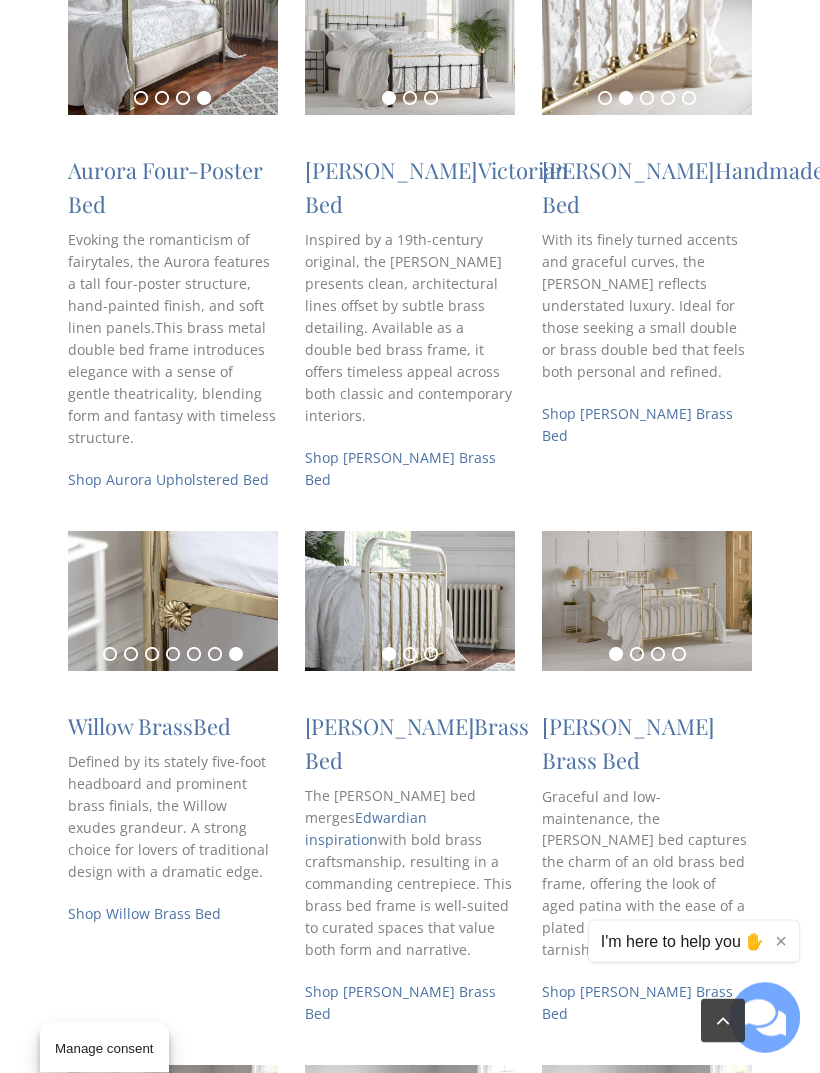scroll, scrollTop: 618, scrollLeft: 0, axis: vertical 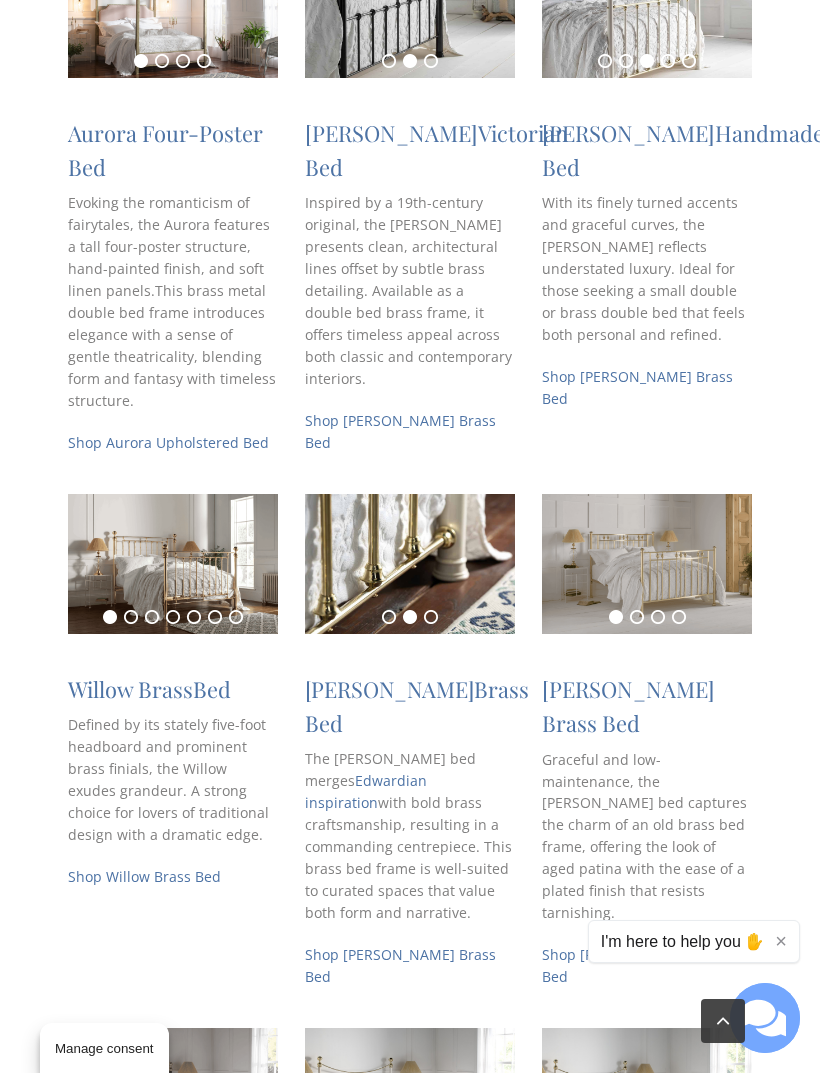 click at bounding box center (173, 564) 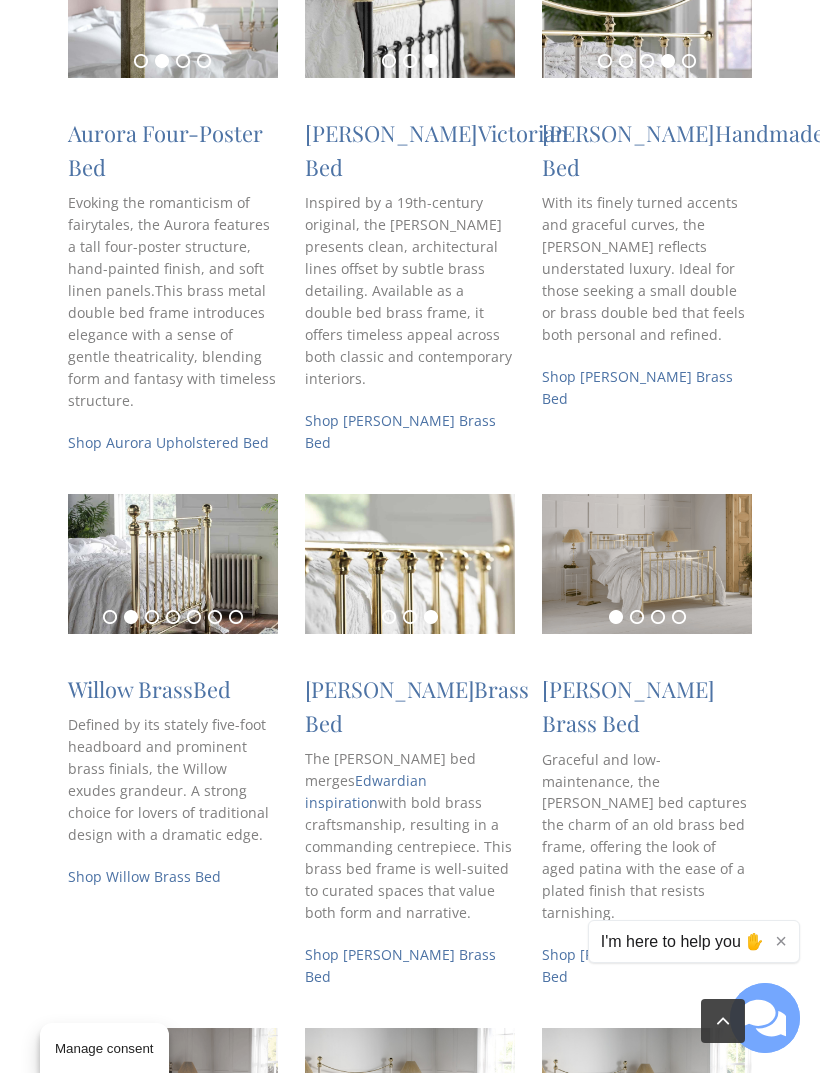 click at bounding box center (173, 564) 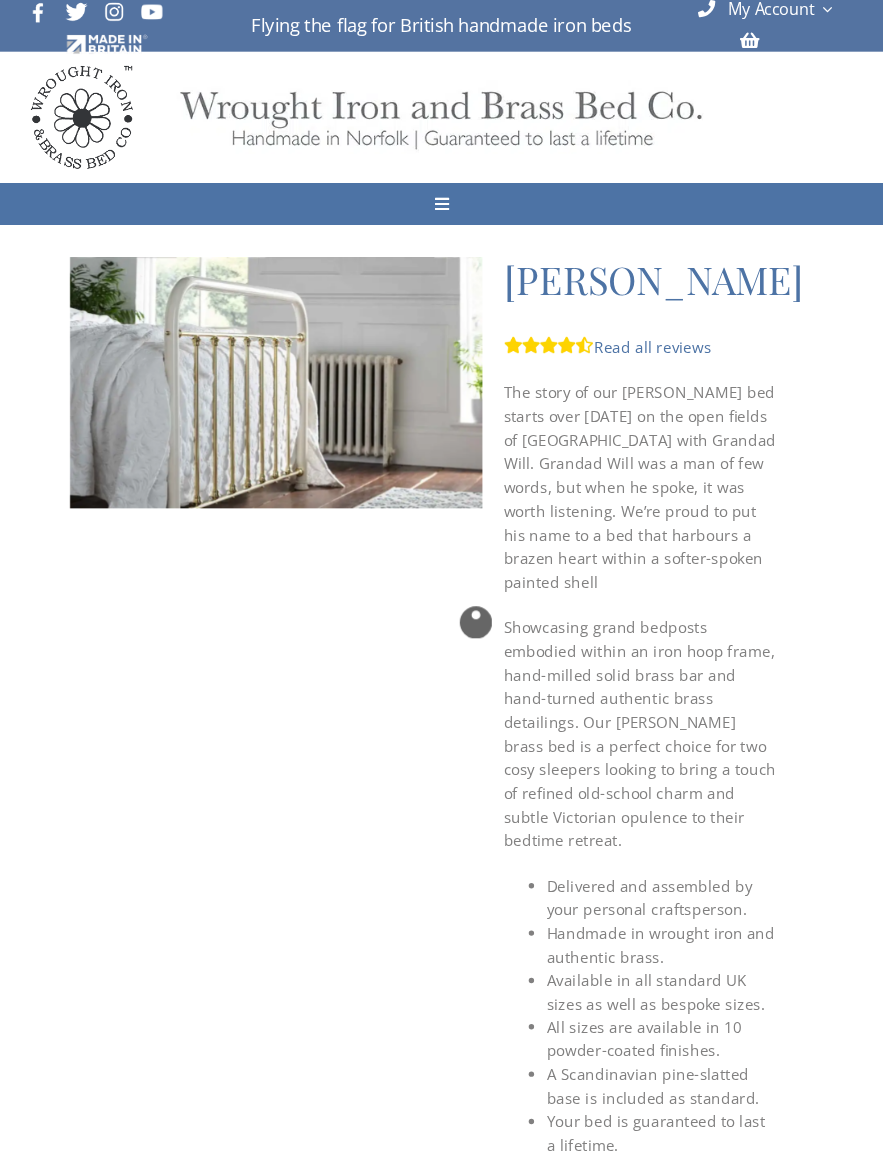 scroll, scrollTop: 8, scrollLeft: 0, axis: vertical 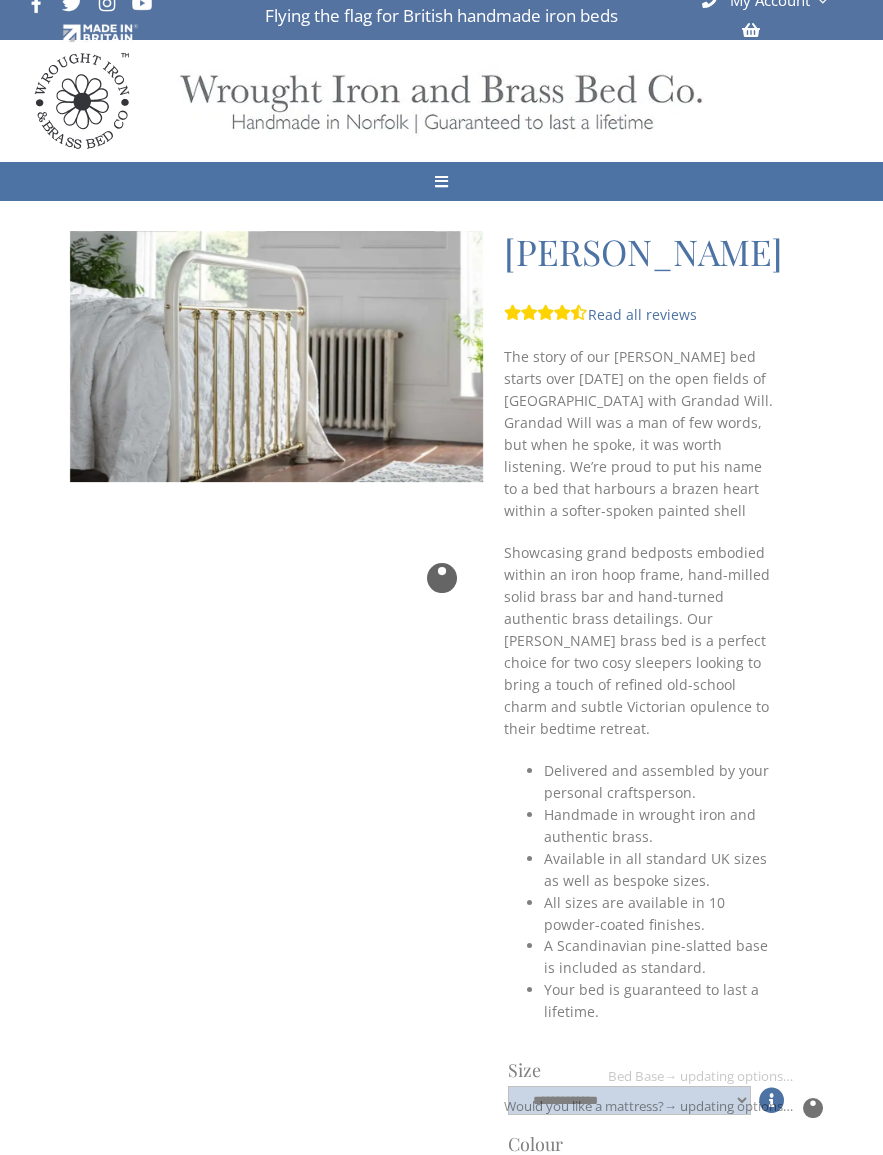 checkbox on "****" 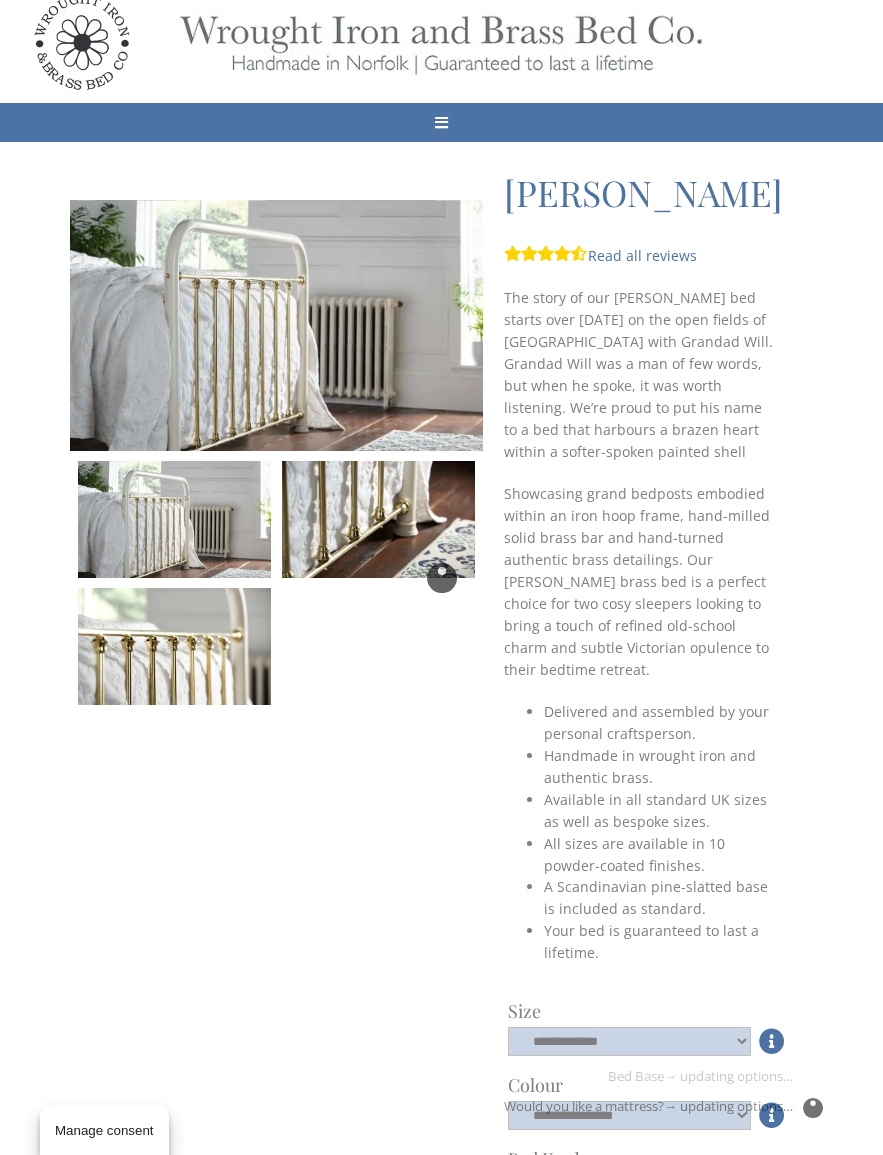 scroll, scrollTop: 68, scrollLeft: 0, axis: vertical 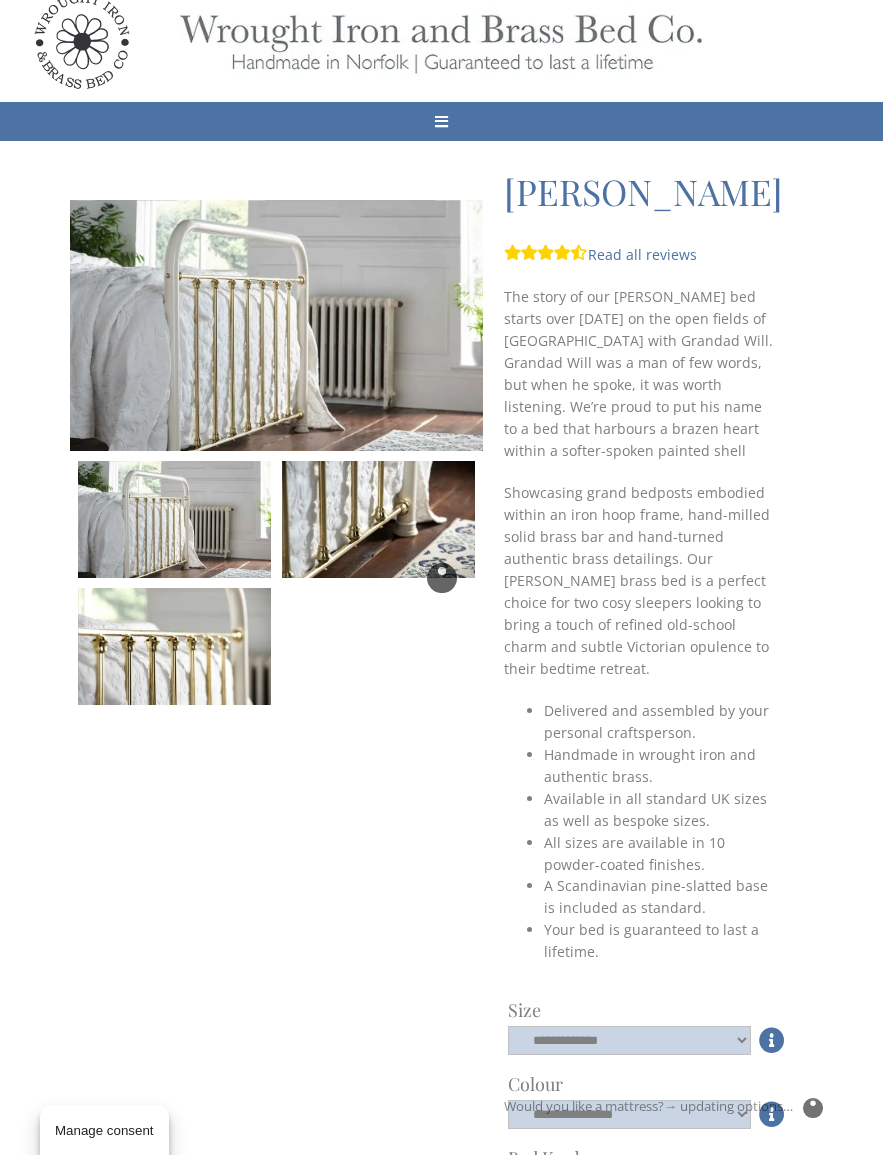 click at bounding box center [441, 577] 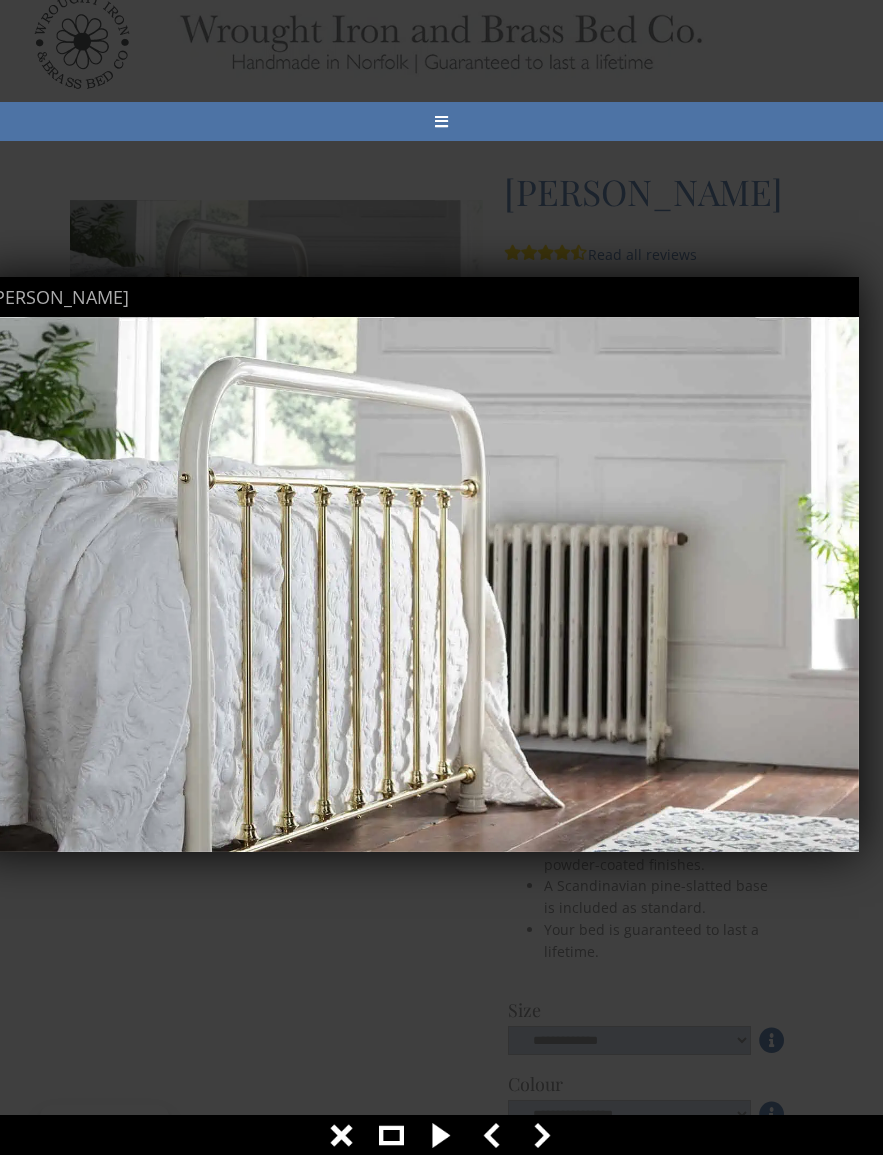 scroll, scrollTop: 0, scrollLeft: 0, axis: both 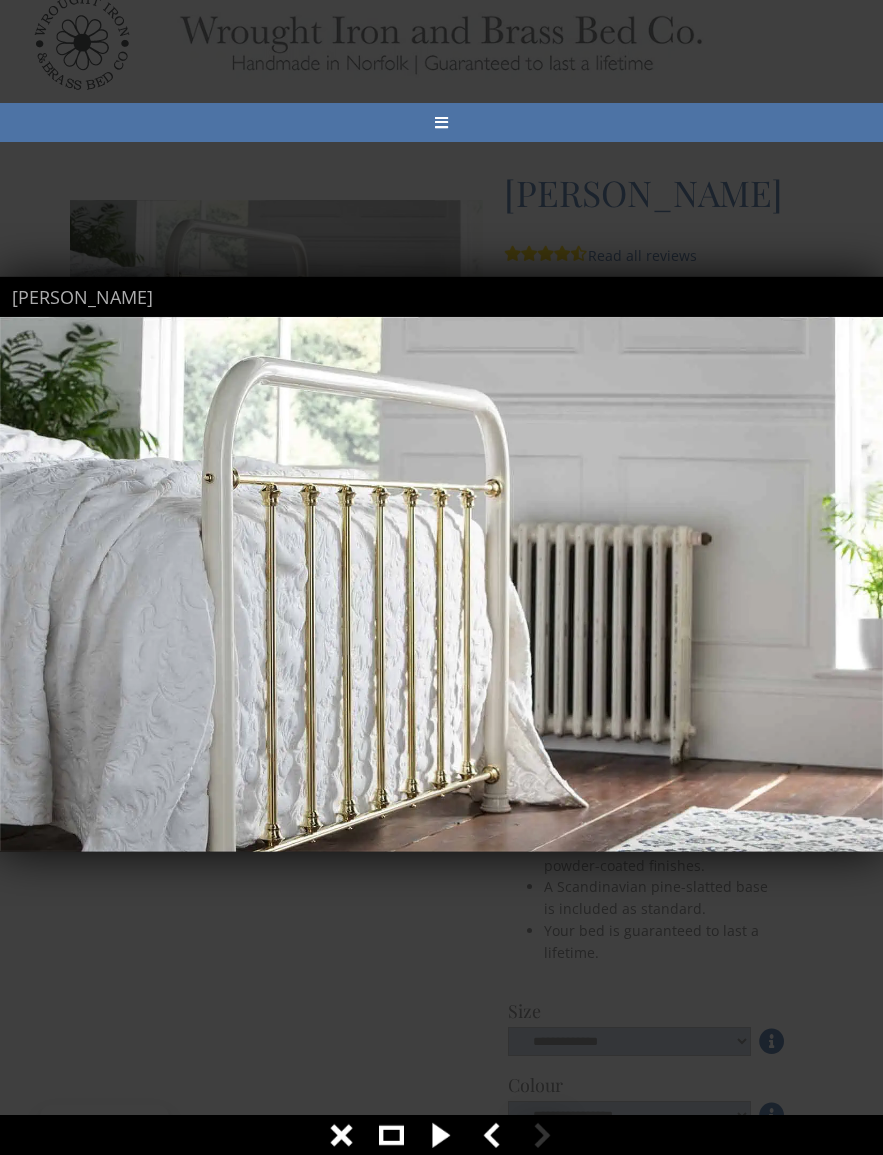 click at bounding box center [441, 577] 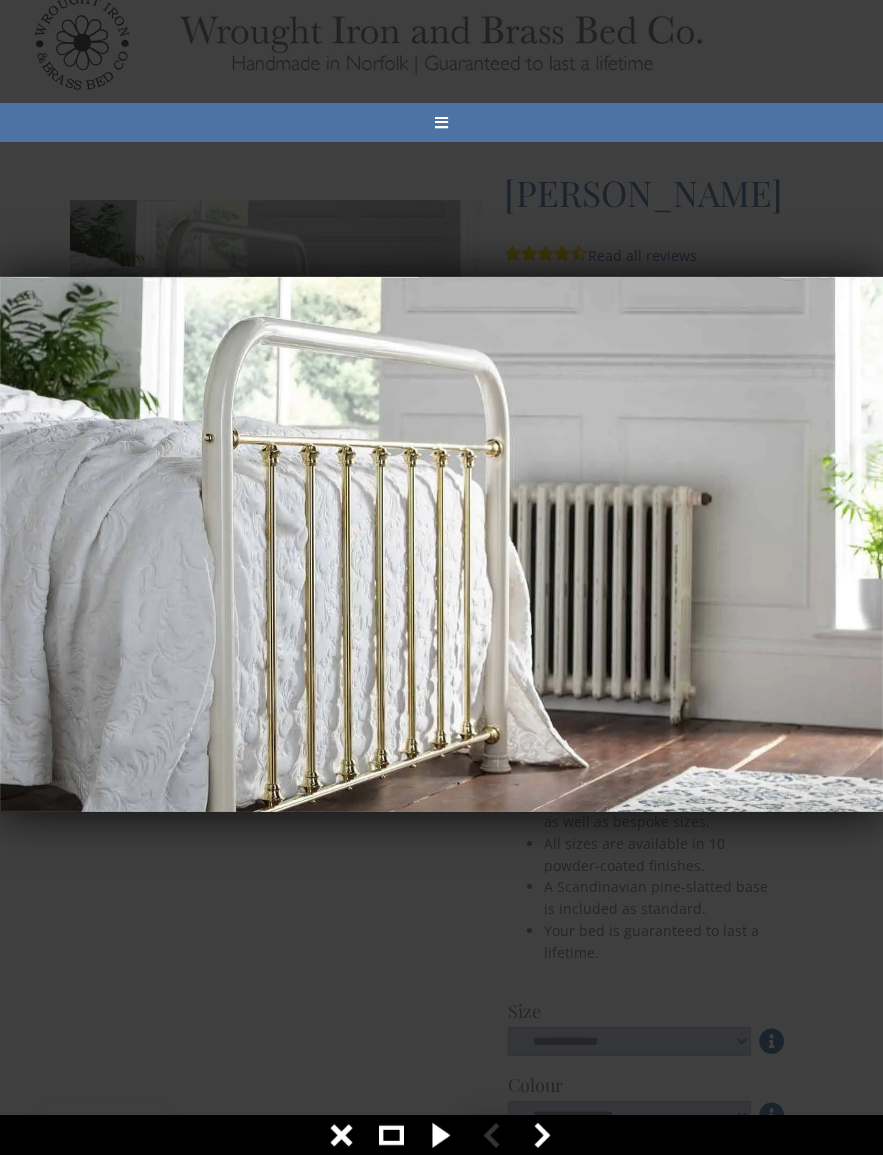 scroll, scrollTop: 67, scrollLeft: 0, axis: vertical 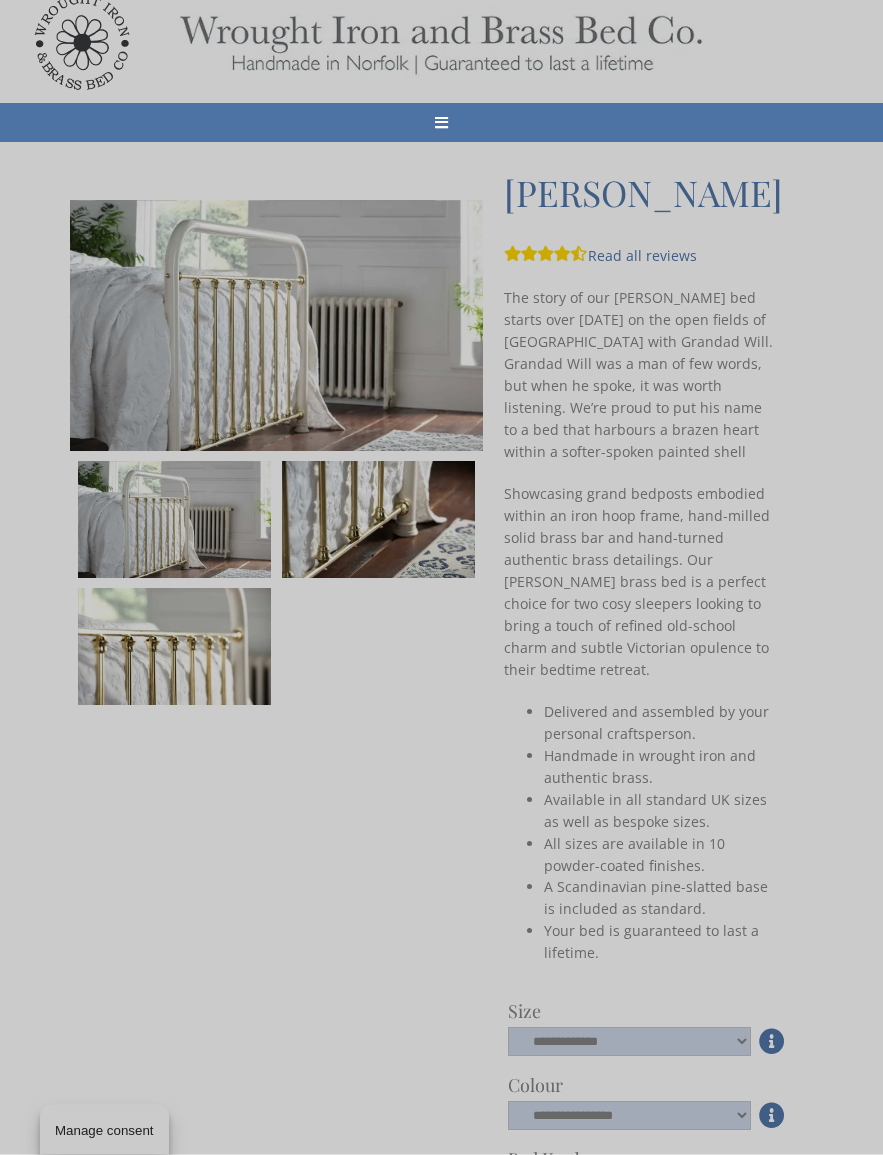 click at bounding box center [441, 577] 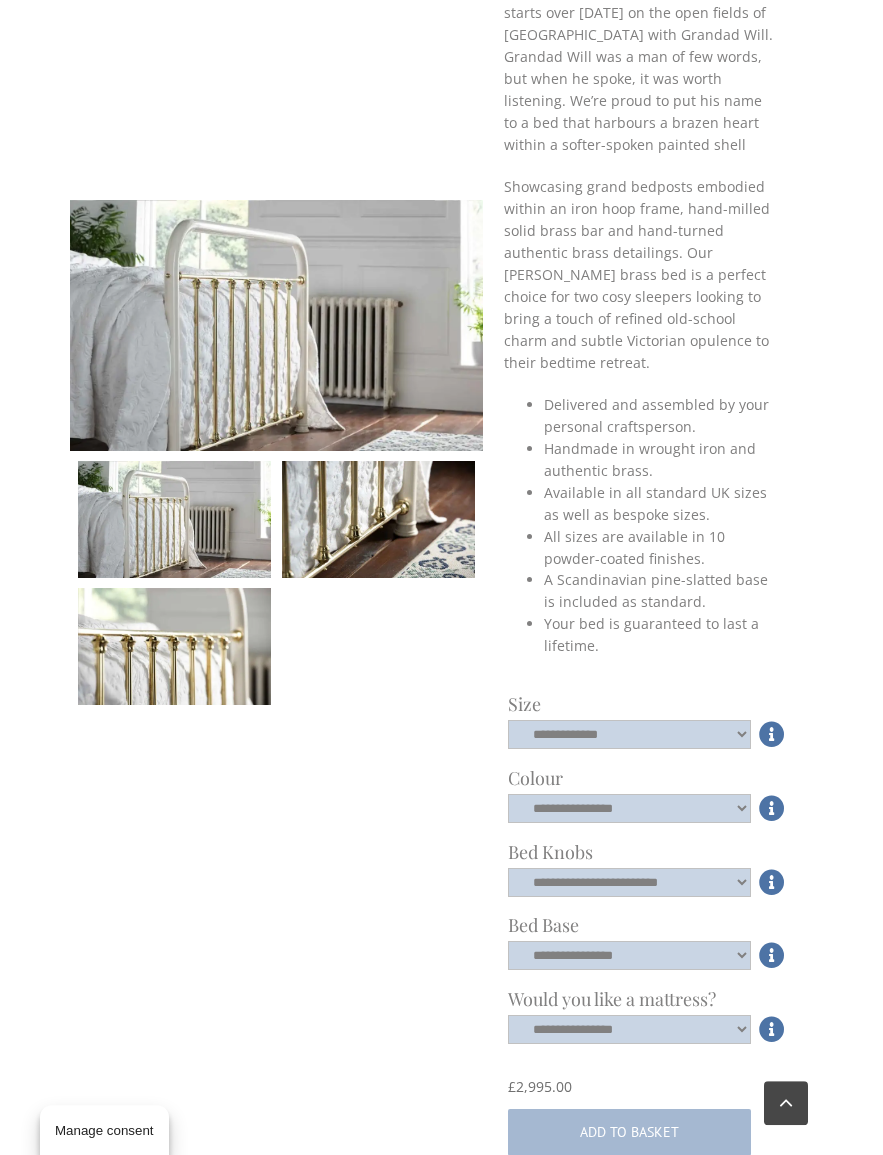 scroll, scrollTop: 385, scrollLeft: 0, axis: vertical 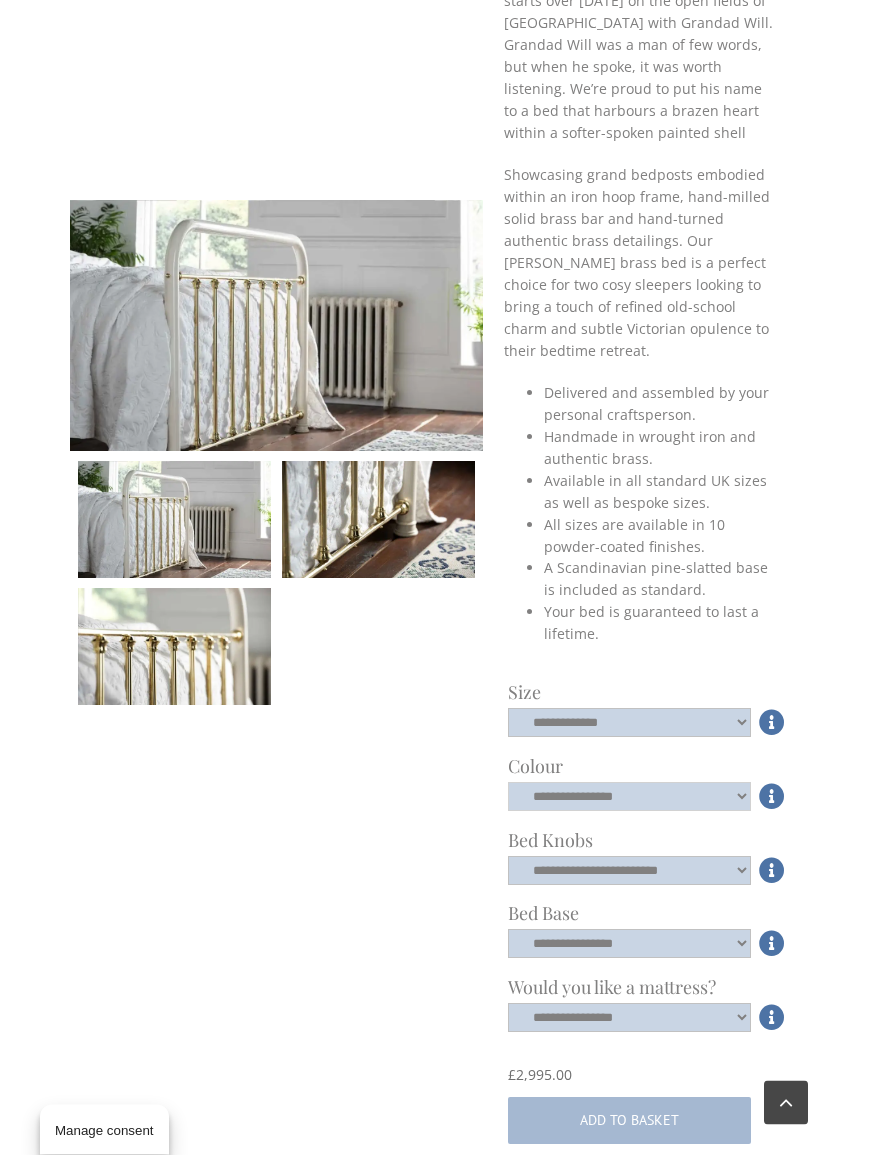 click on "**********" 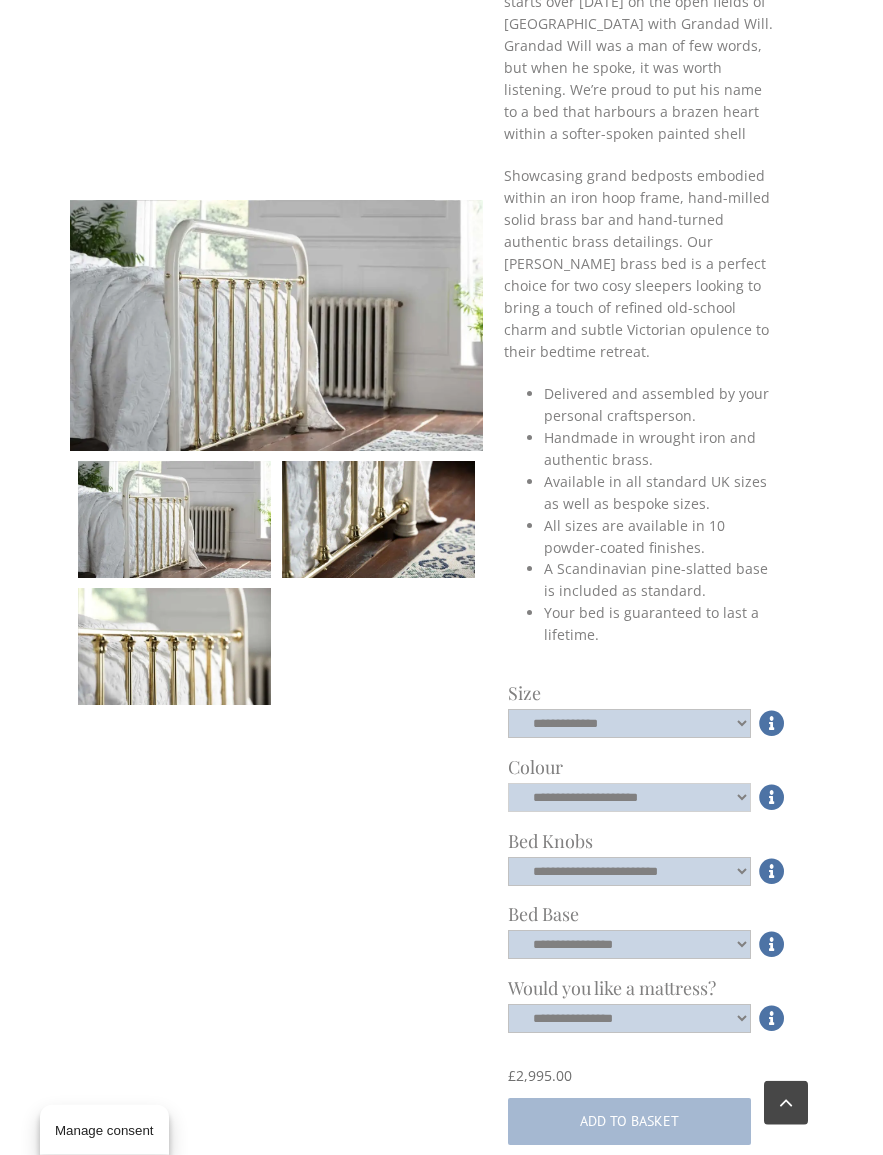 click on "**********" 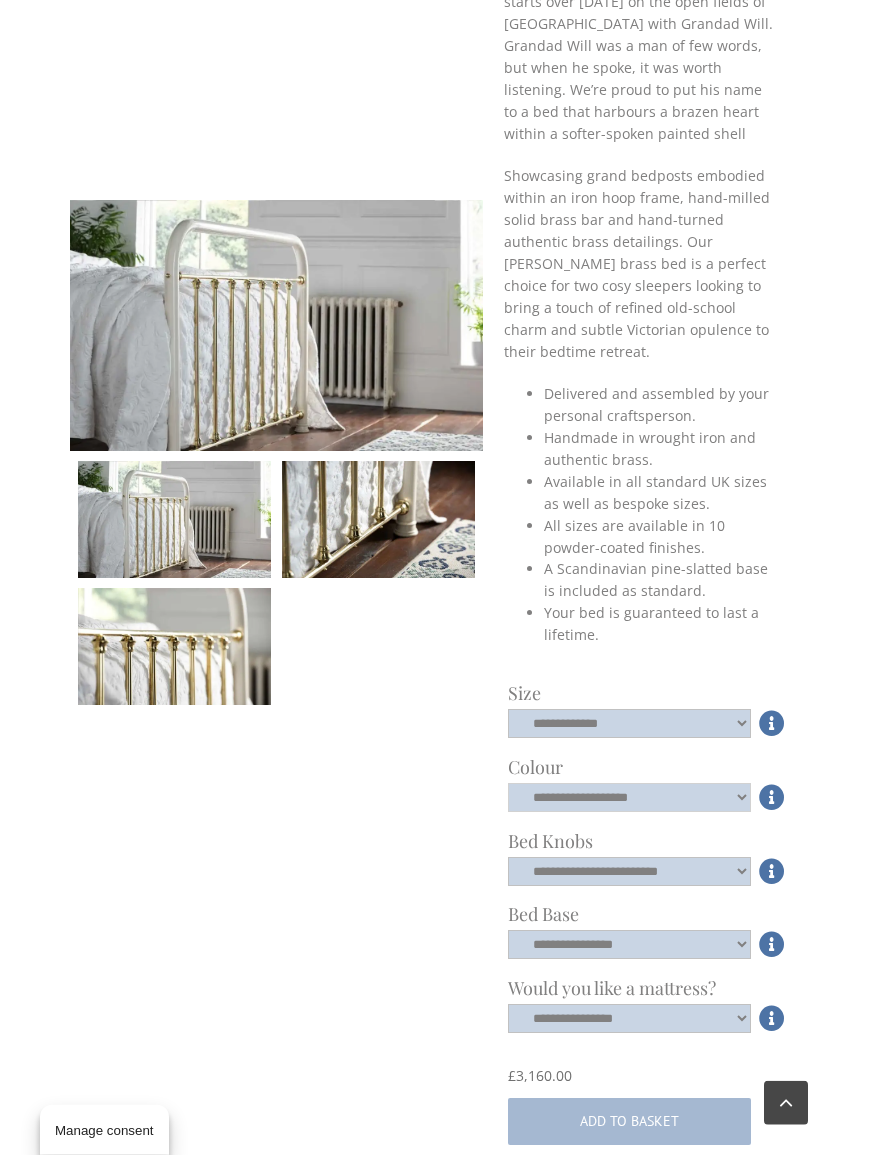 click on "**********" 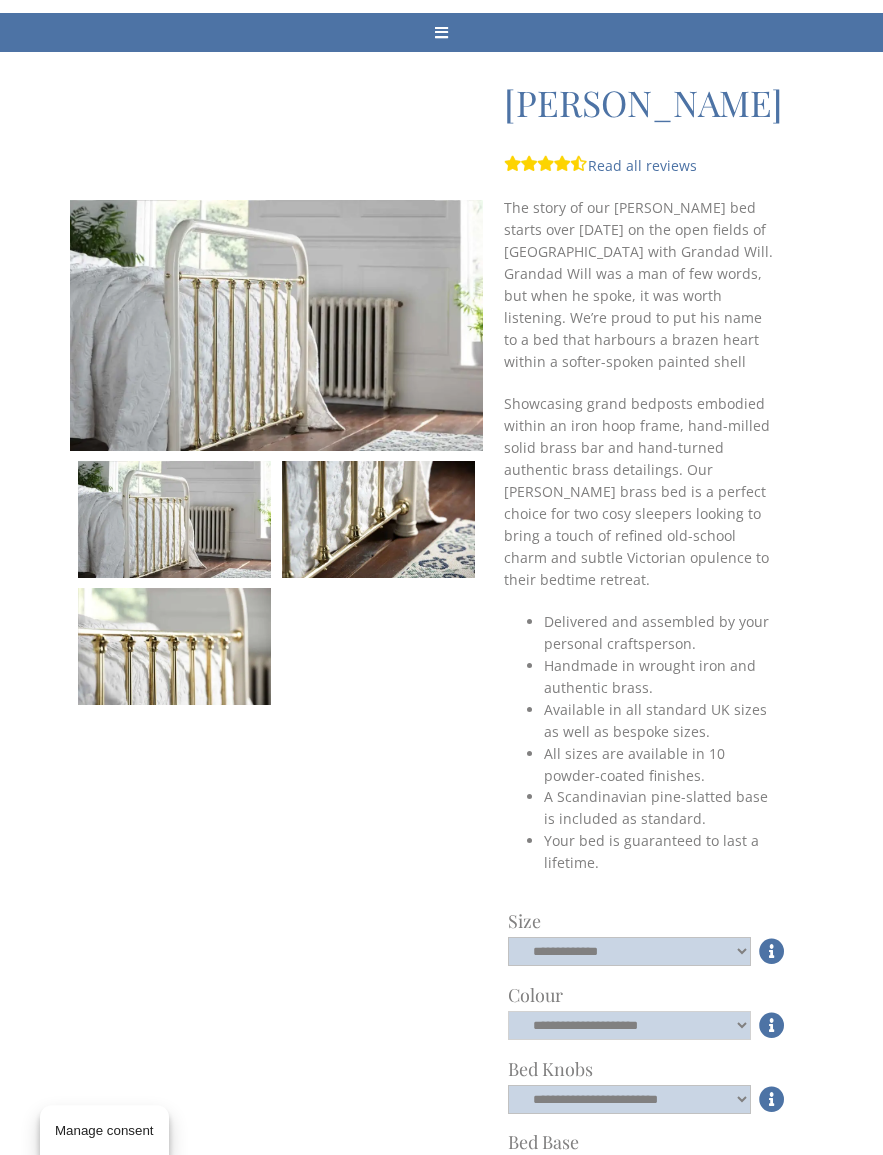 scroll, scrollTop: 0, scrollLeft: 0, axis: both 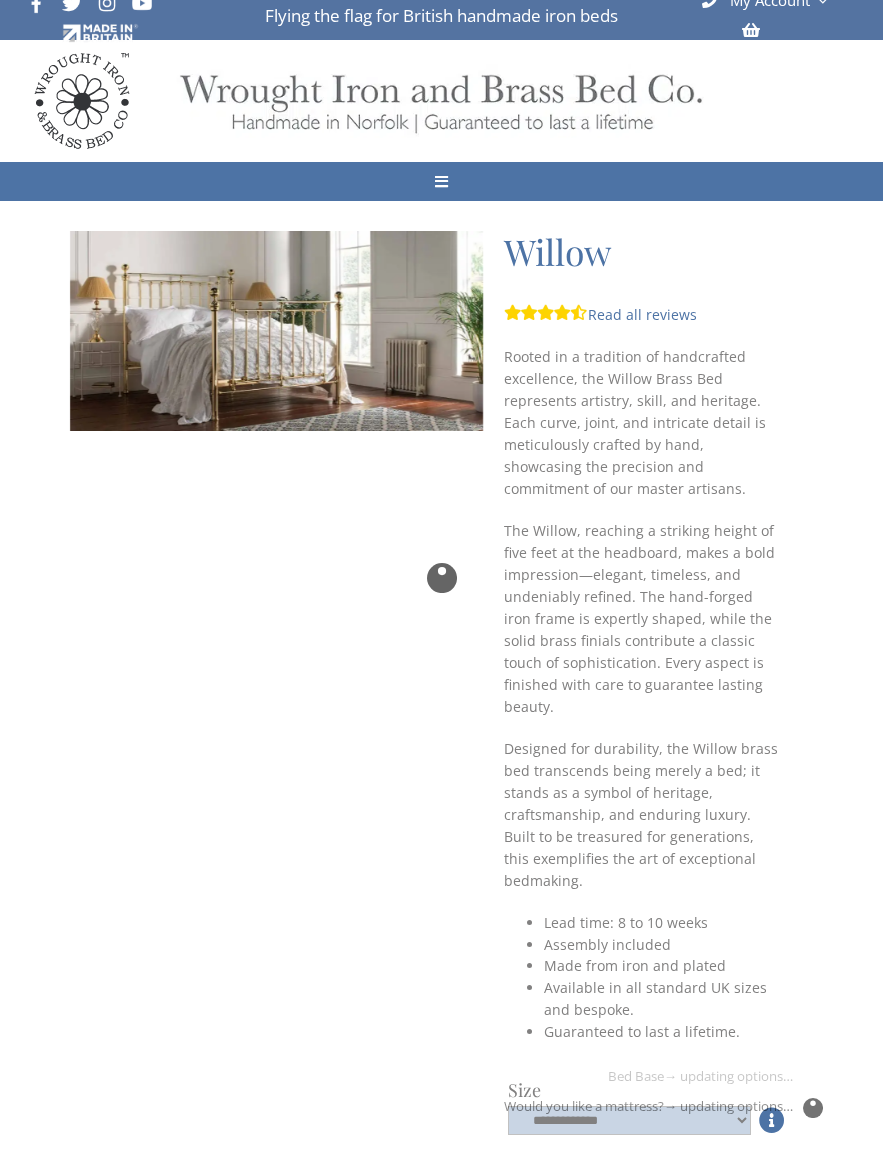 checkbox on "****" 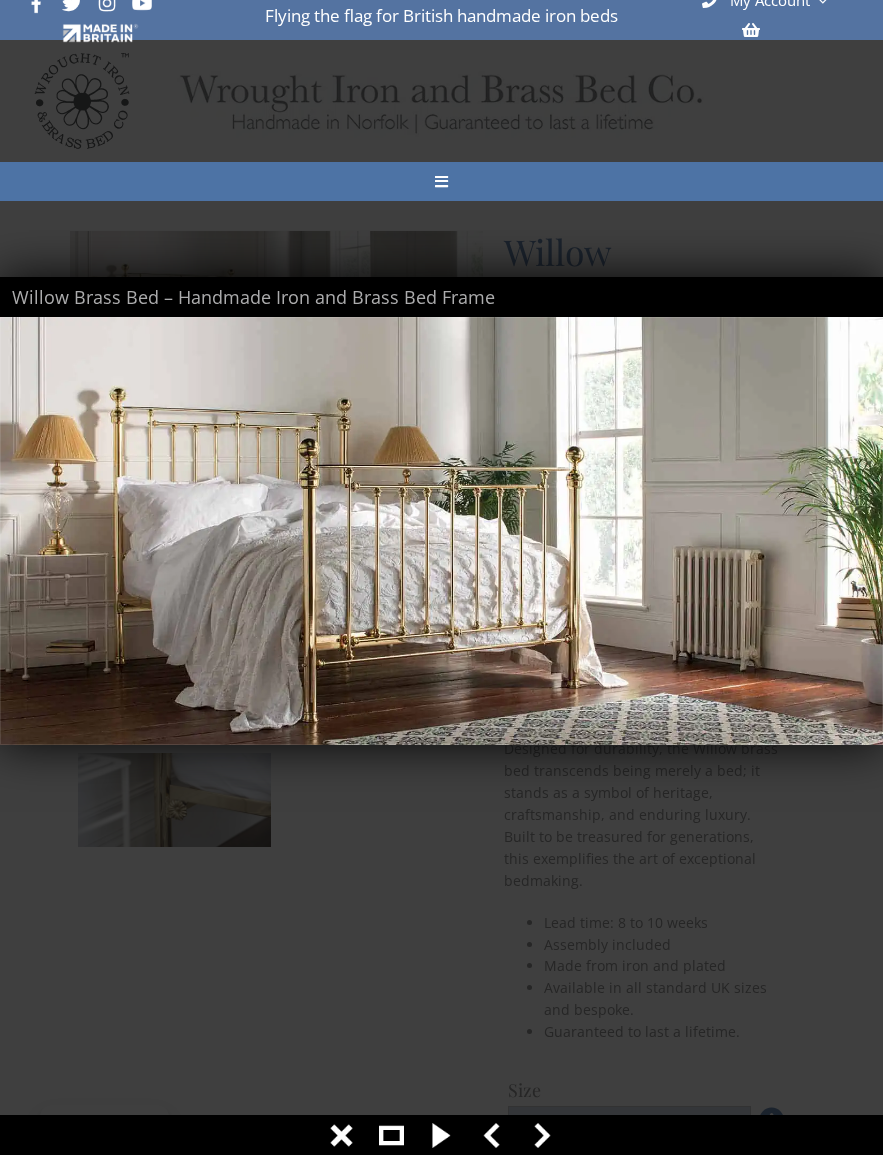 click at bounding box center (441, 181) 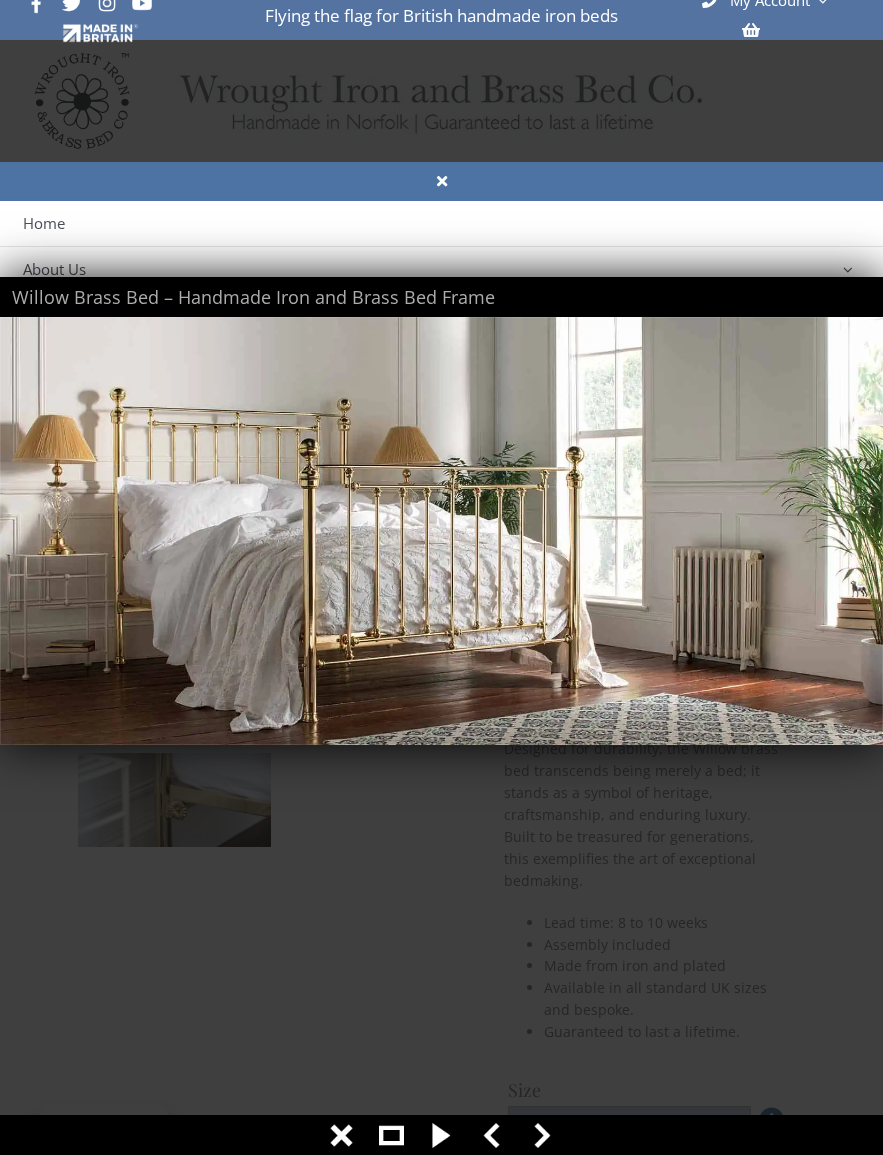 scroll, scrollTop: 0, scrollLeft: 0, axis: both 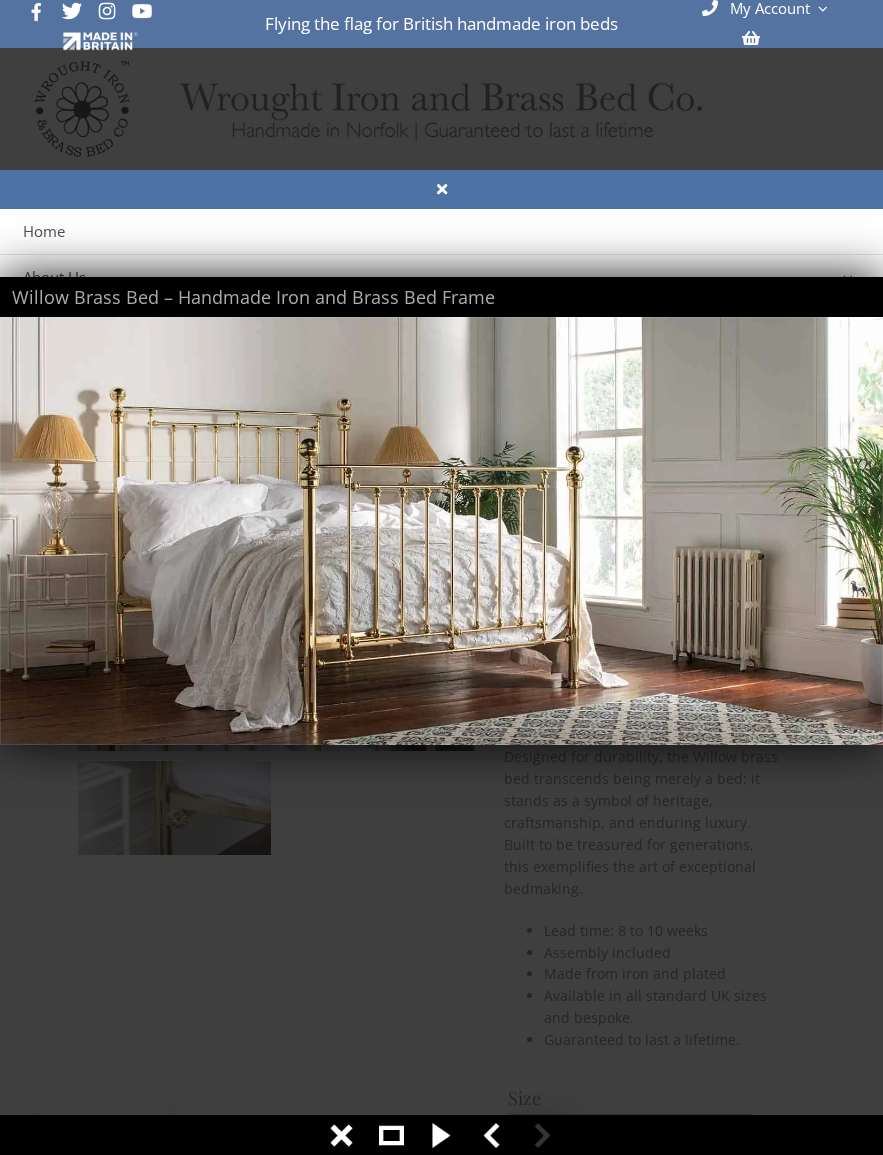 click at bounding box center (441, 189) 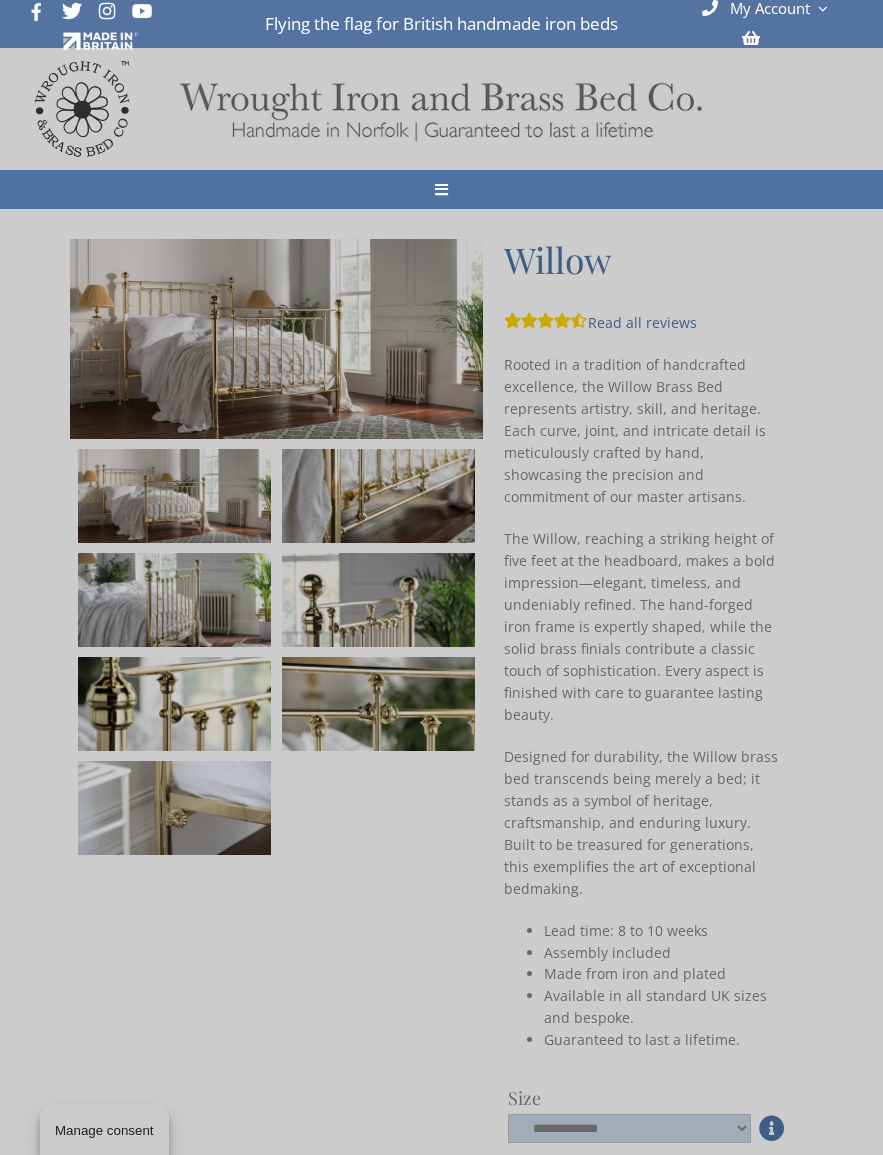 click at bounding box center (441, 577) 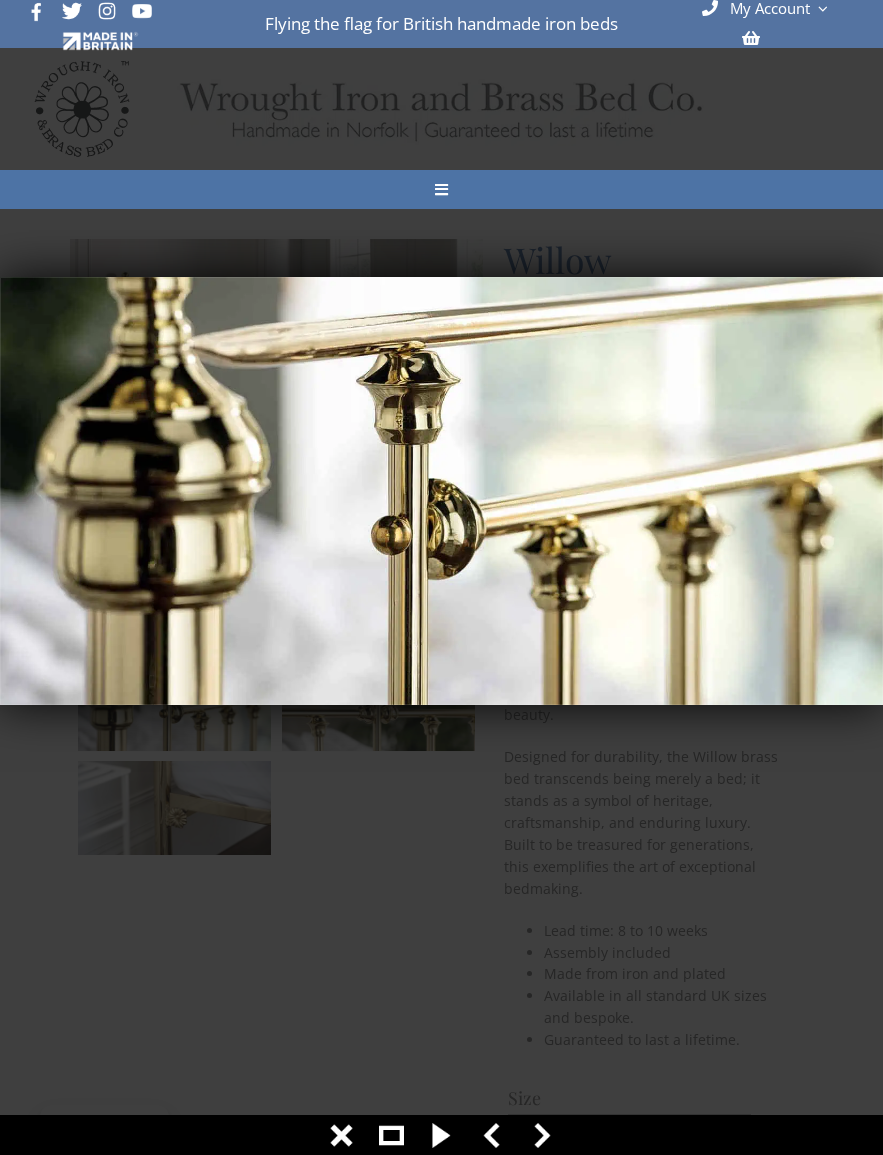 click at bounding box center [441, 577] 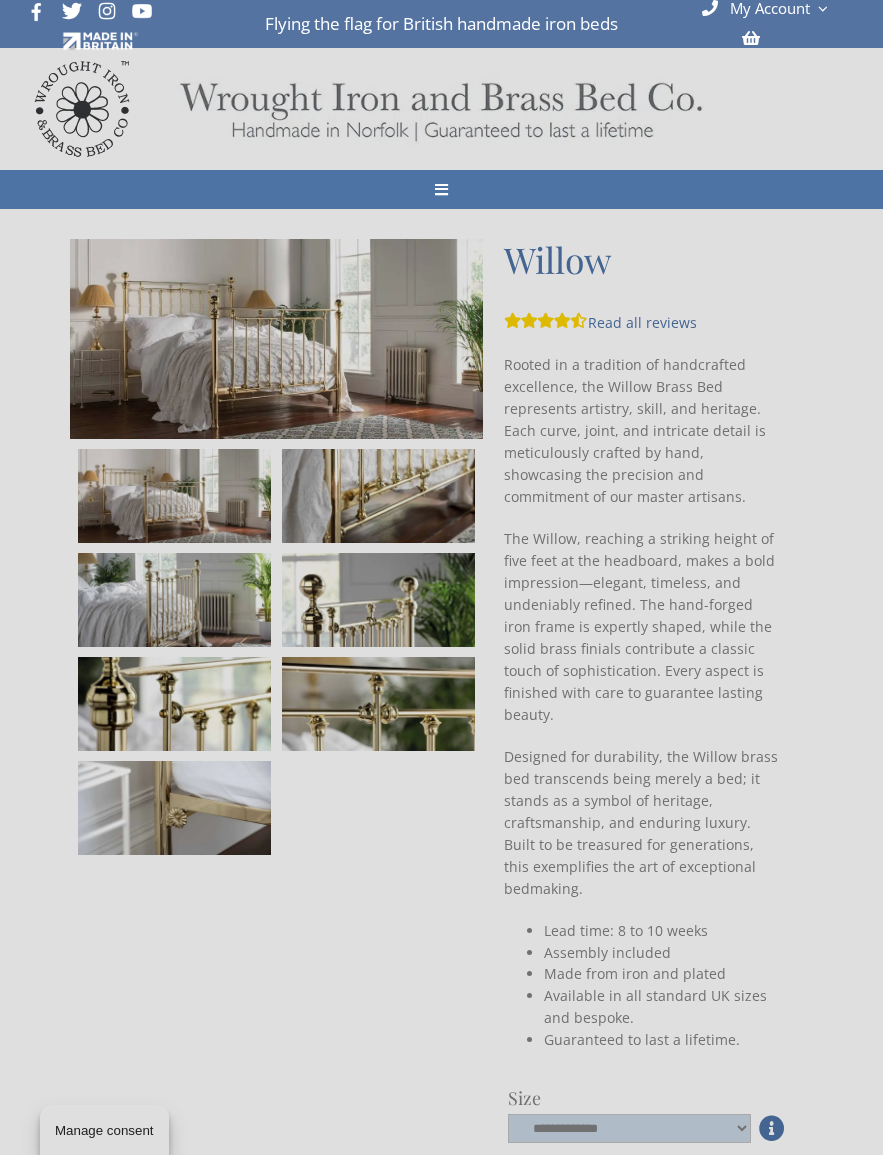 click at bounding box center [441, 577] 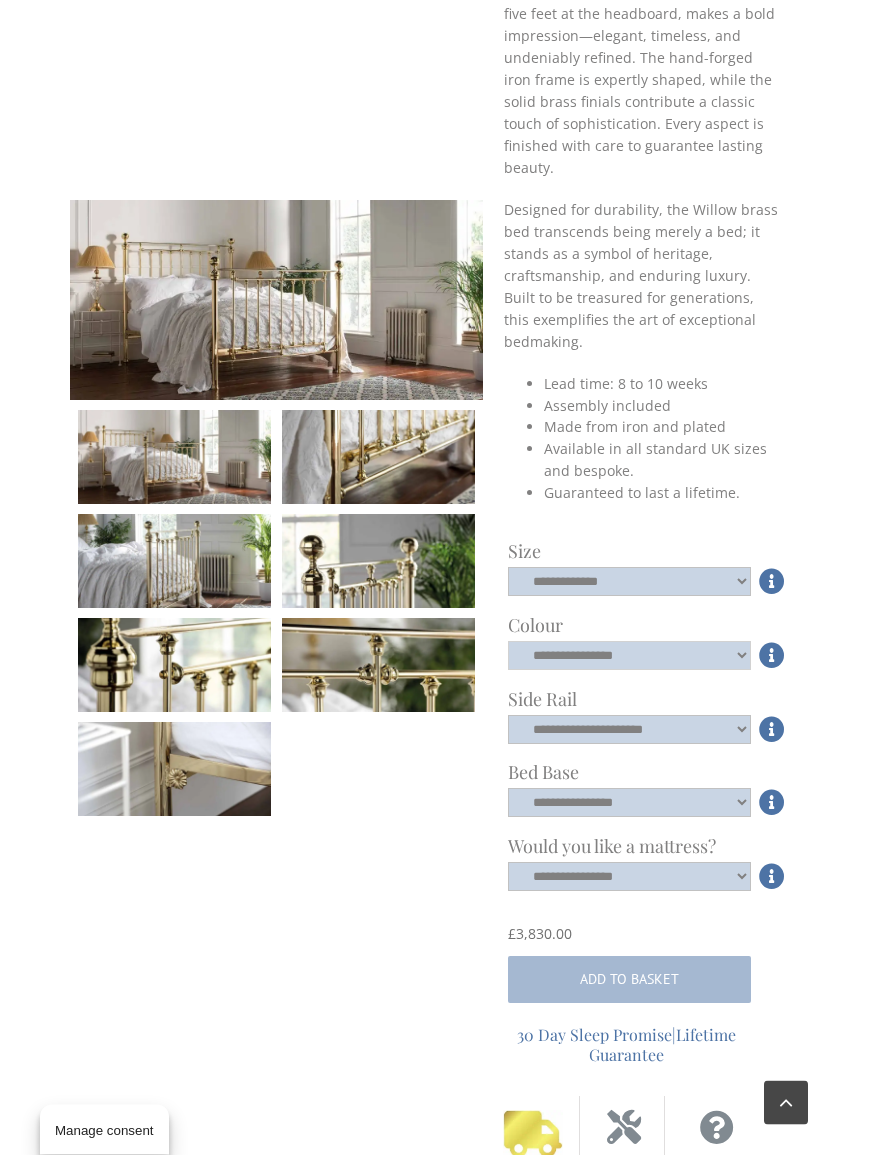 click on "**********" 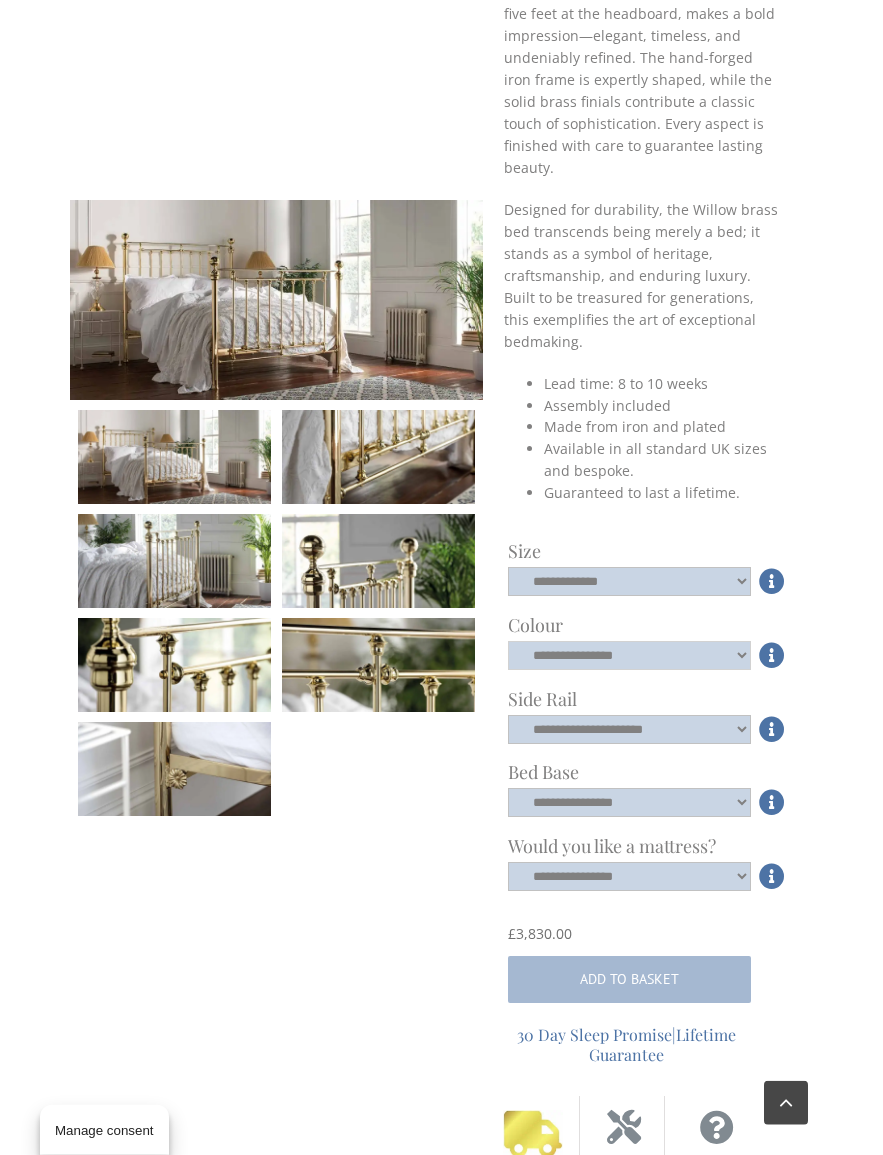 select on "****" 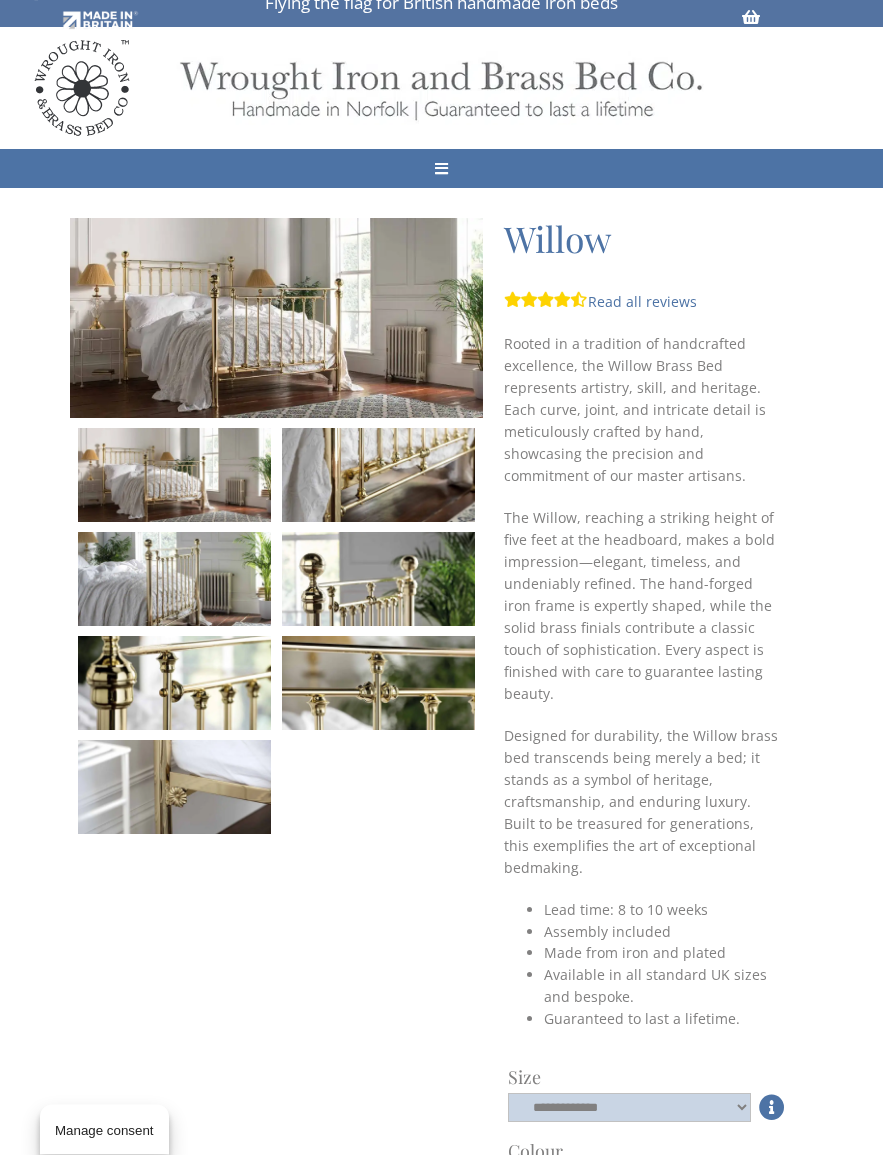 scroll, scrollTop: 11, scrollLeft: 0, axis: vertical 